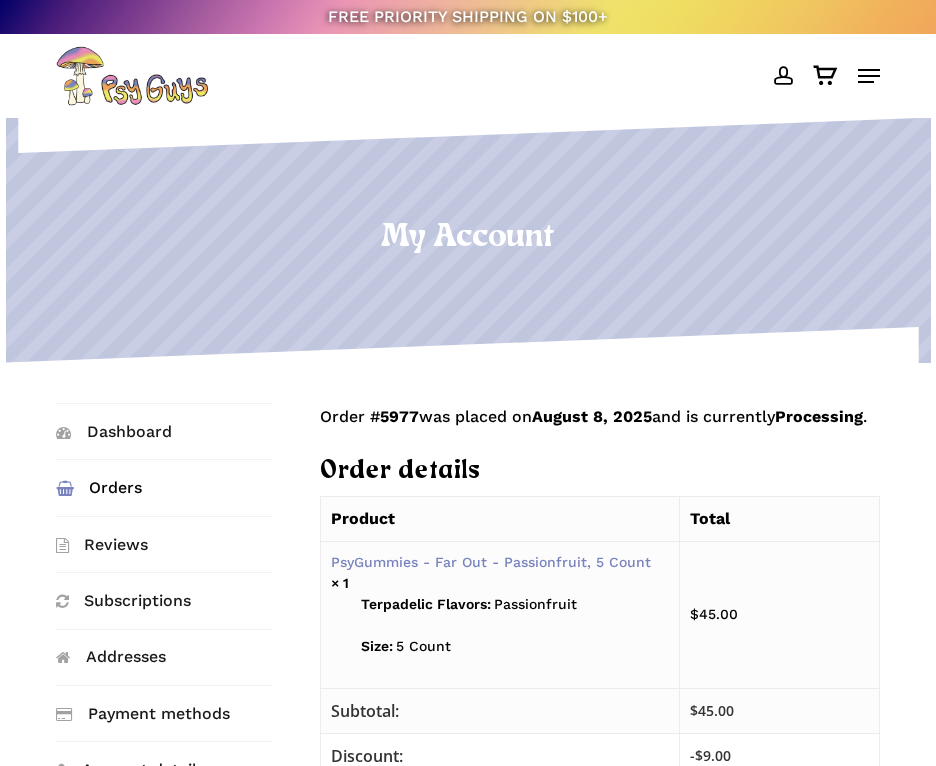 scroll, scrollTop: 400, scrollLeft: 0, axis: vertical 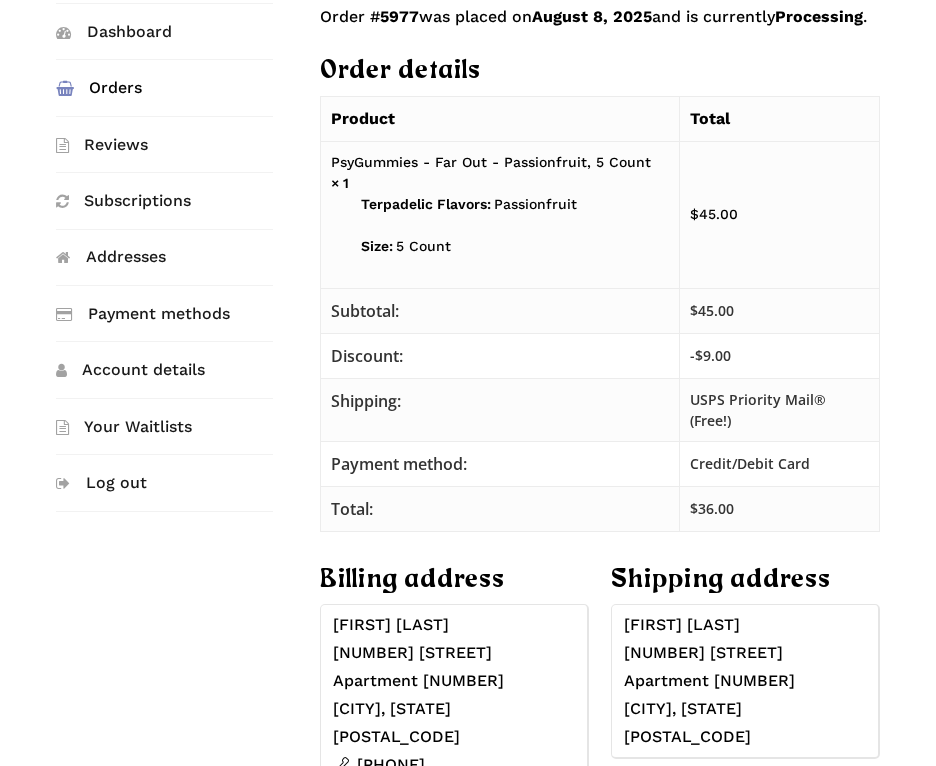 click on "PsyGummies - Far Out - Passionfruit, 5 Count" at bounding box center (491, 162) 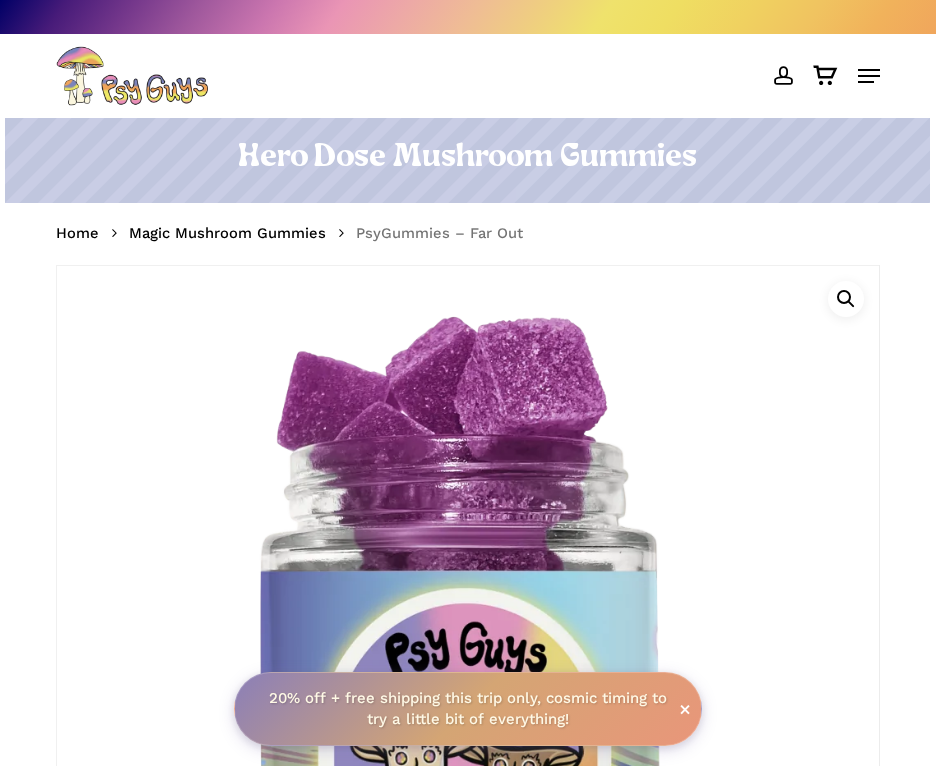 scroll, scrollTop: 0, scrollLeft: 0, axis: both 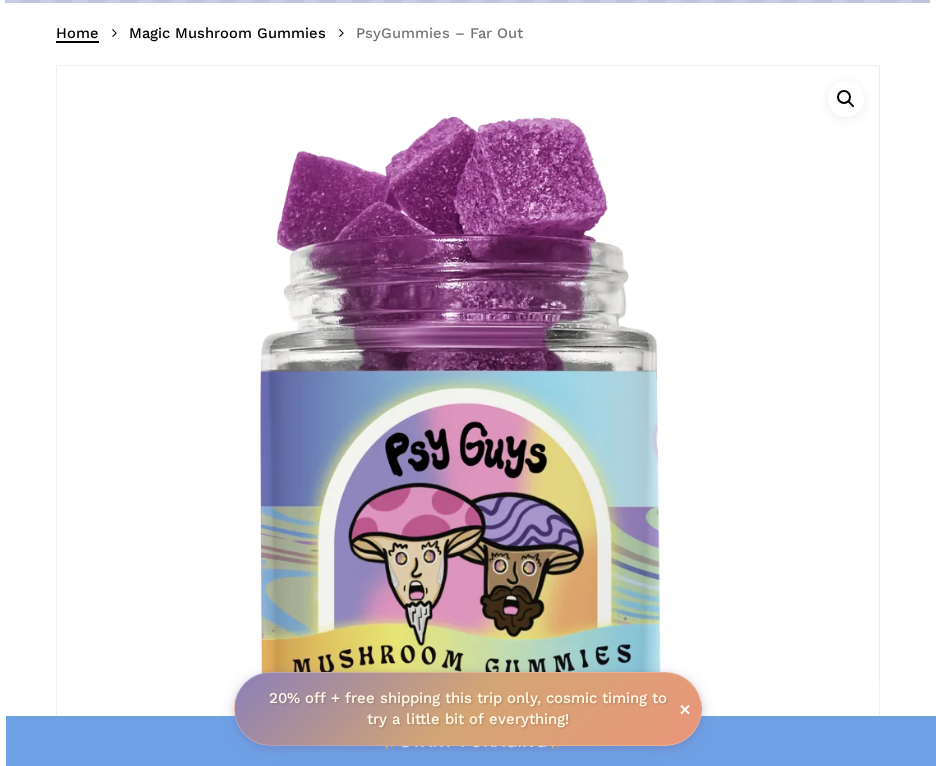click on "Home" at bounding box center [77, 33] 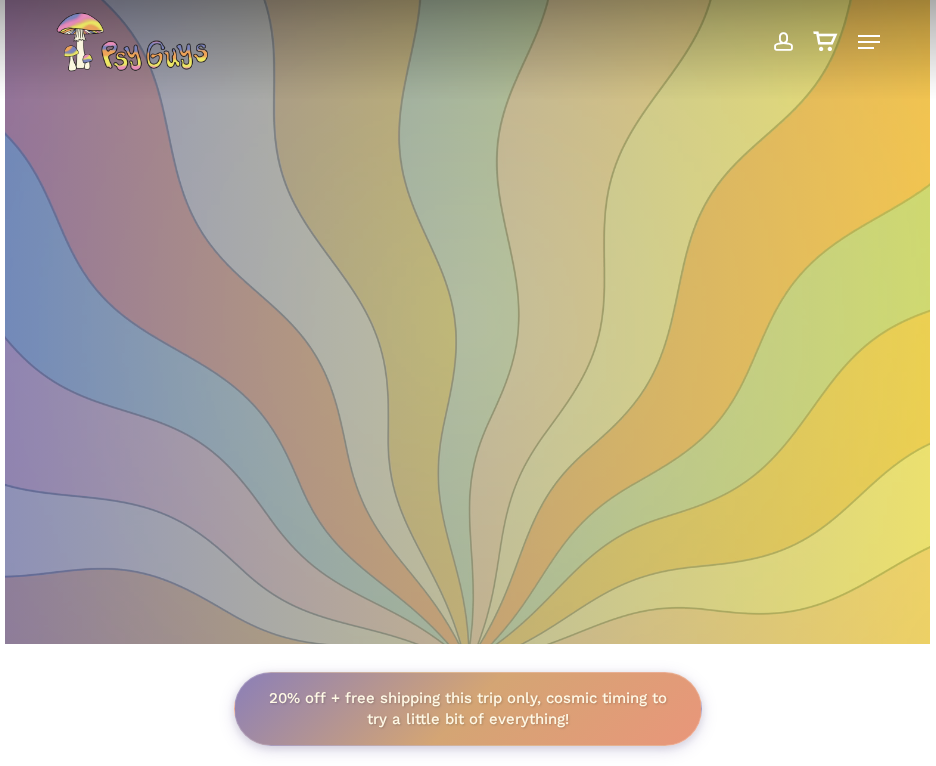 scroll, scrollTop: 0, scrollLeft: 0, axis: both 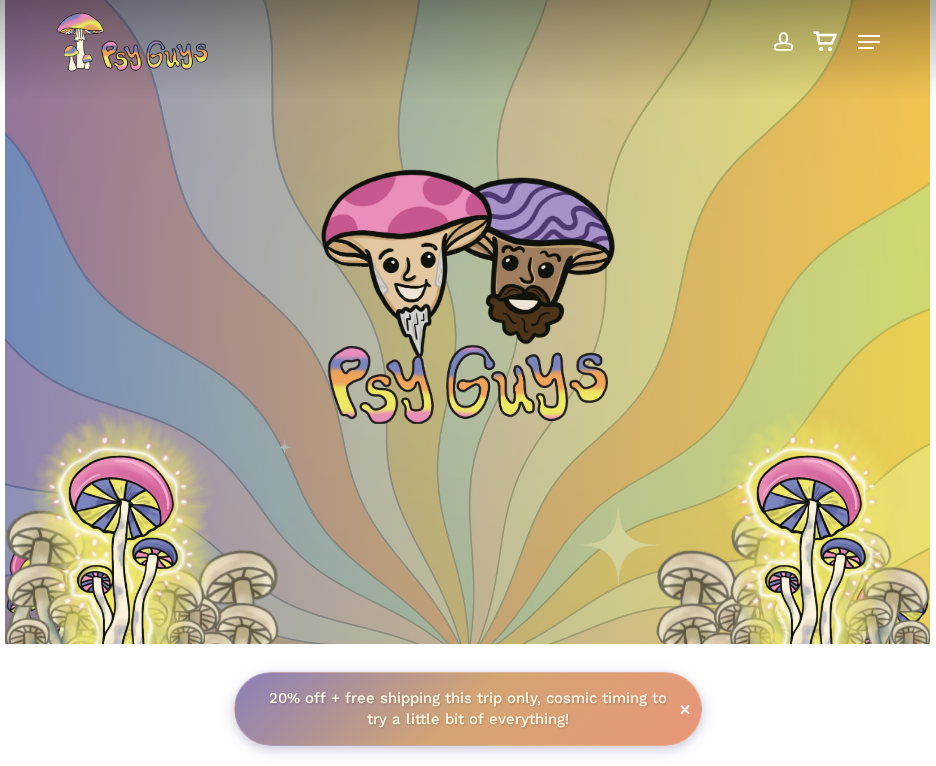 click at bounding box center (782, 42) 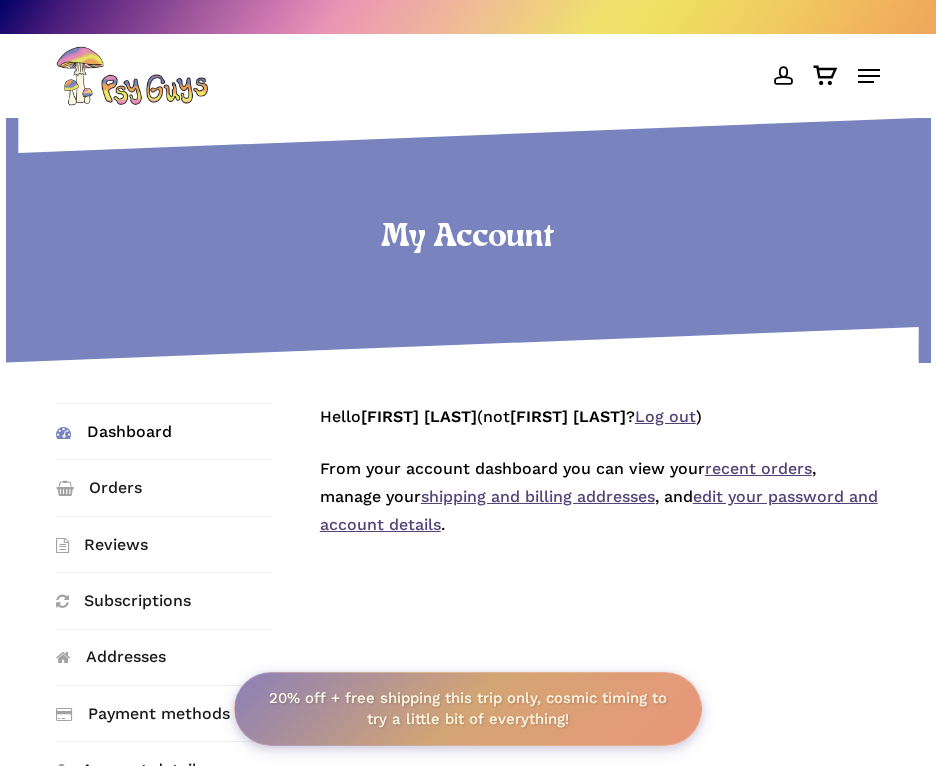 scroll, scrollTop: 0, scrollLeft: 0, axis: both 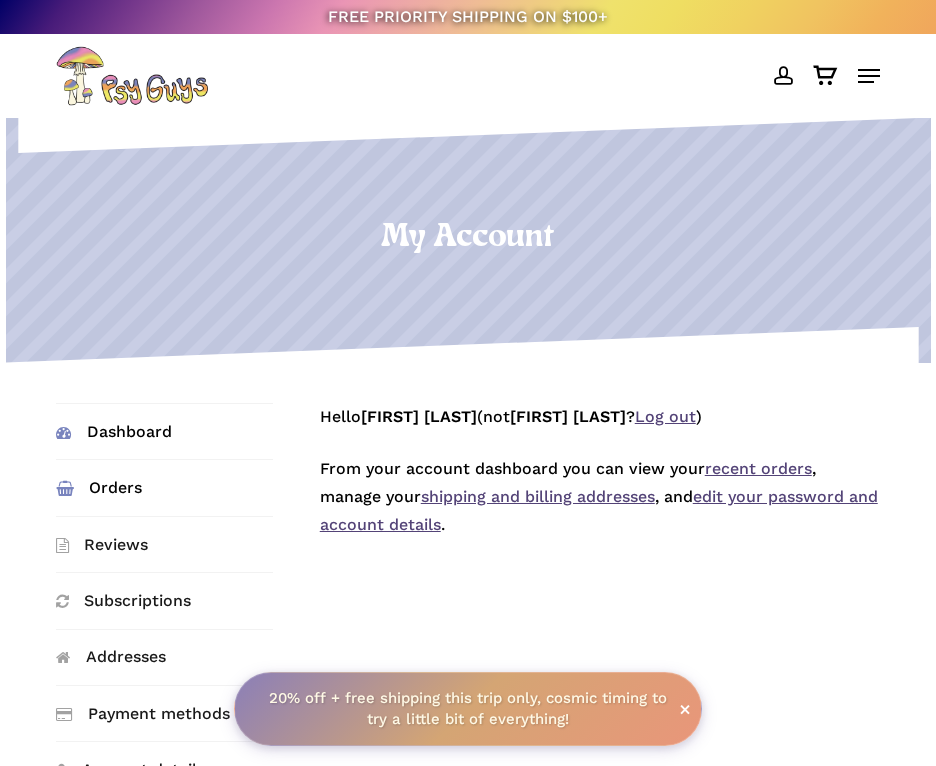 click on "Orders" at bounding box center [164, 487] 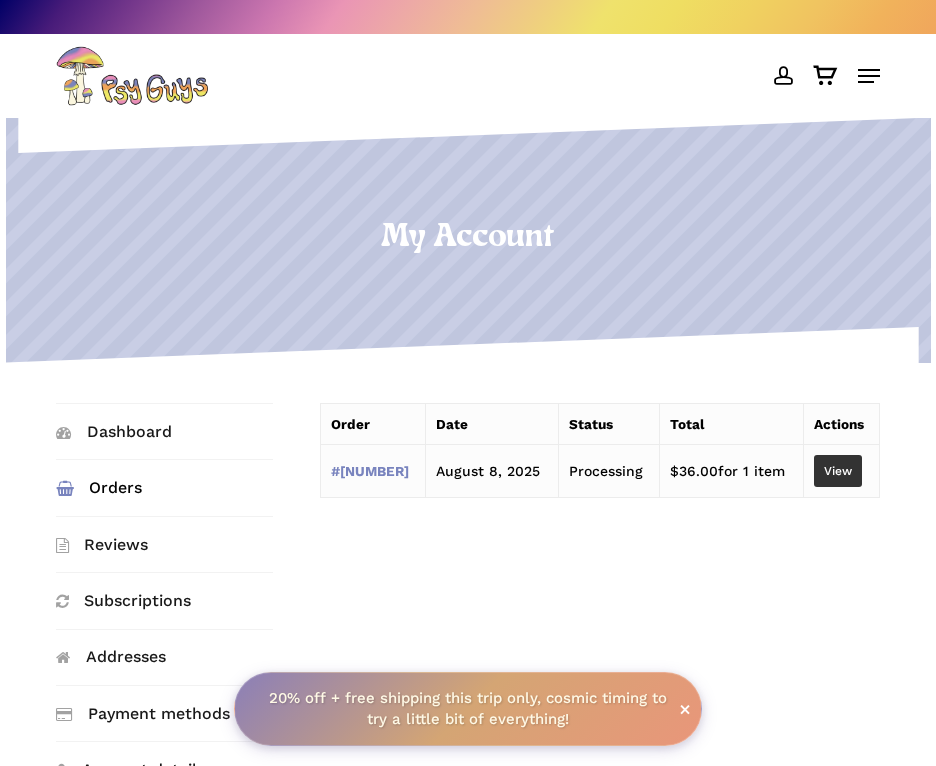 scroll, scrollTop: 0, scrollLeft: 0, axis: both 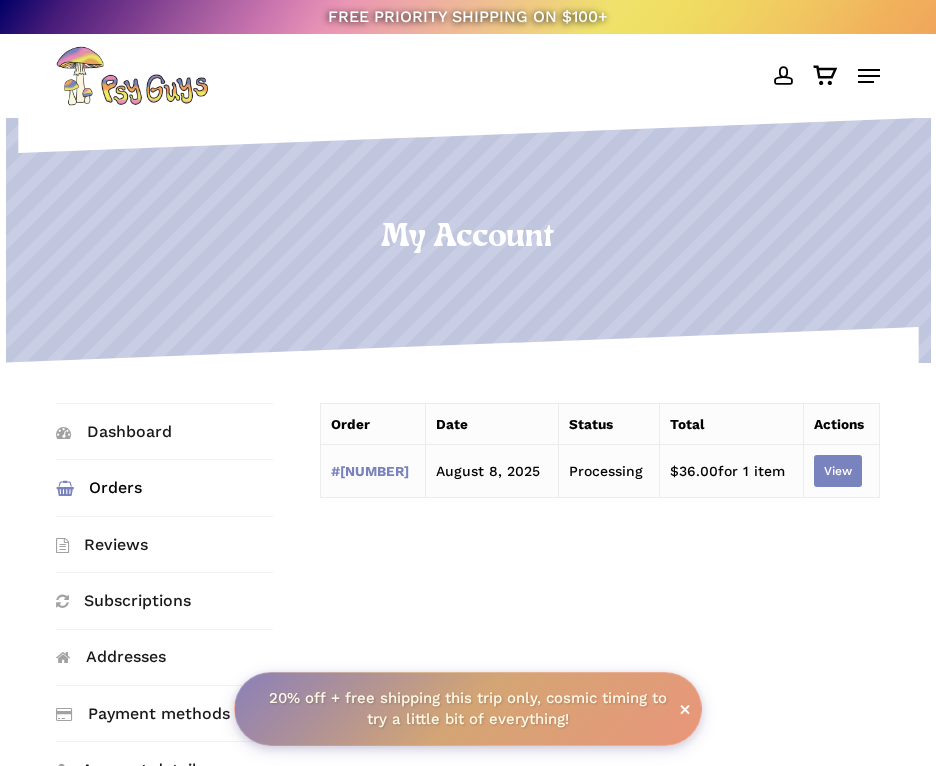 click on "View" at bounding box center [838, 471] 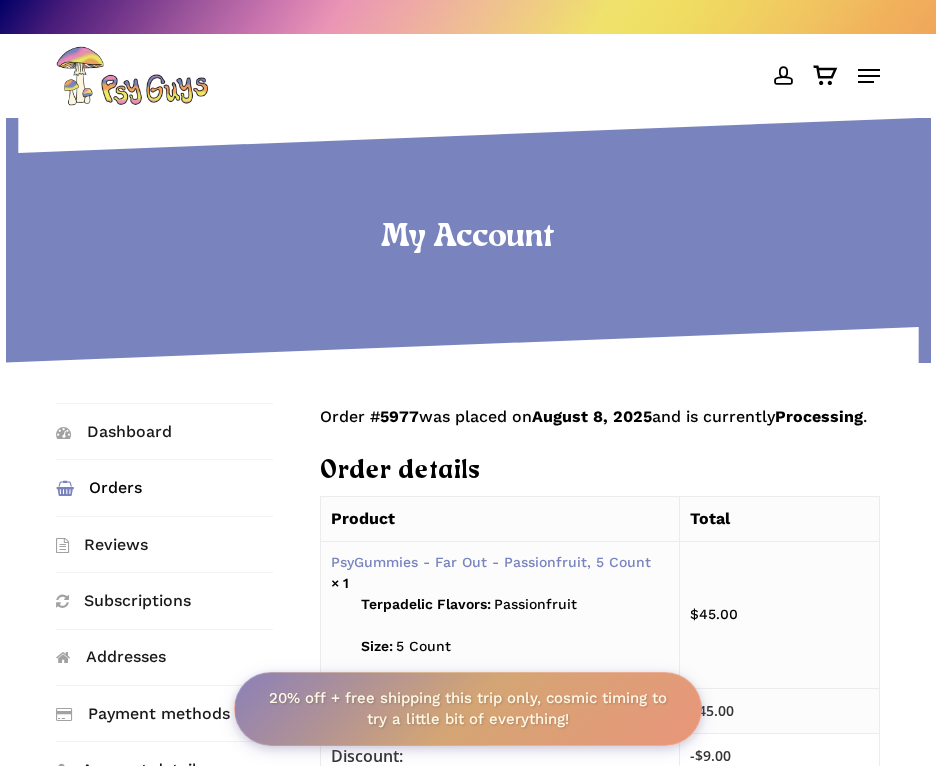 scroll, scrollTop: 0, scrollLeft: 0, axis: both 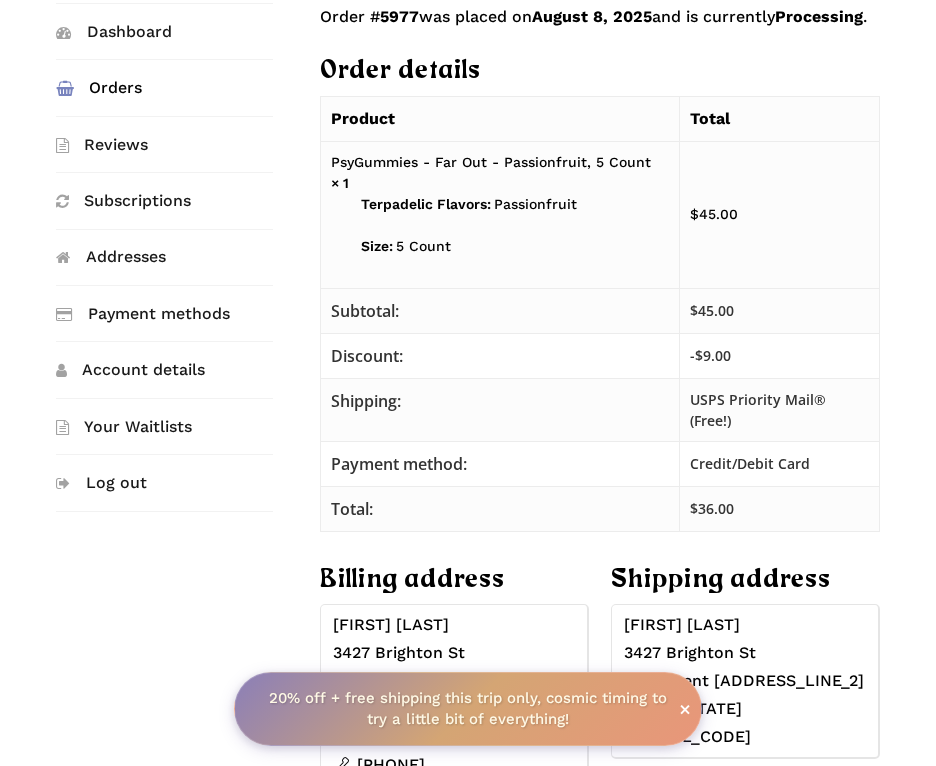 click on "PsyGummies - Far Out - Passionfruit, 5 Count" at bounding box center (491, 162) 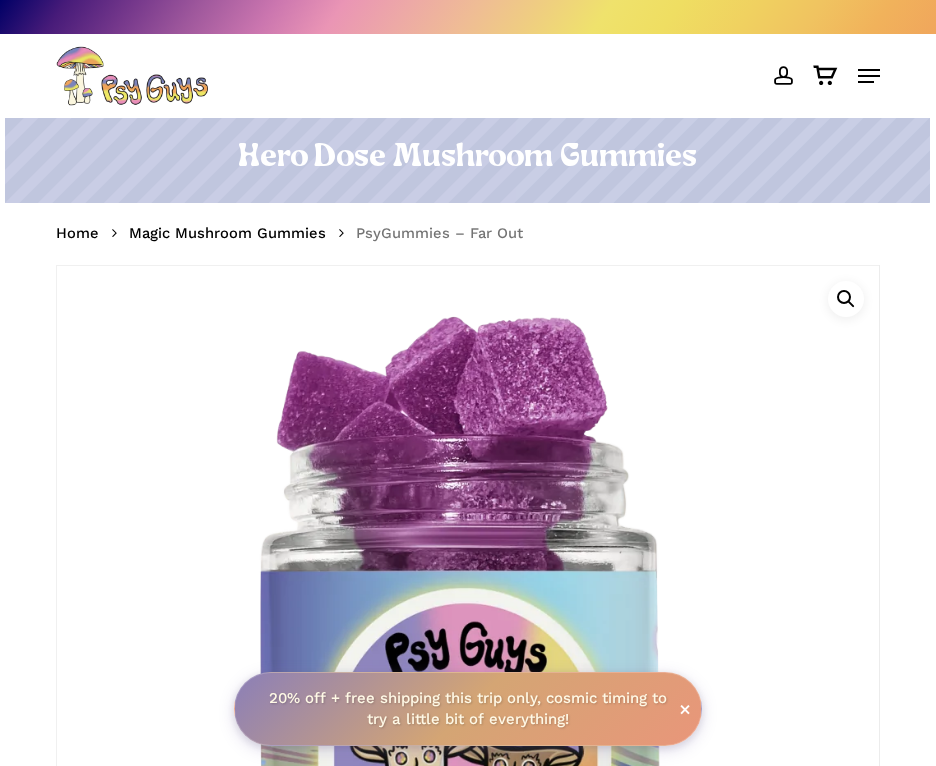 scroll, scrollTop: 0, scrollLeft: 0, axis: both 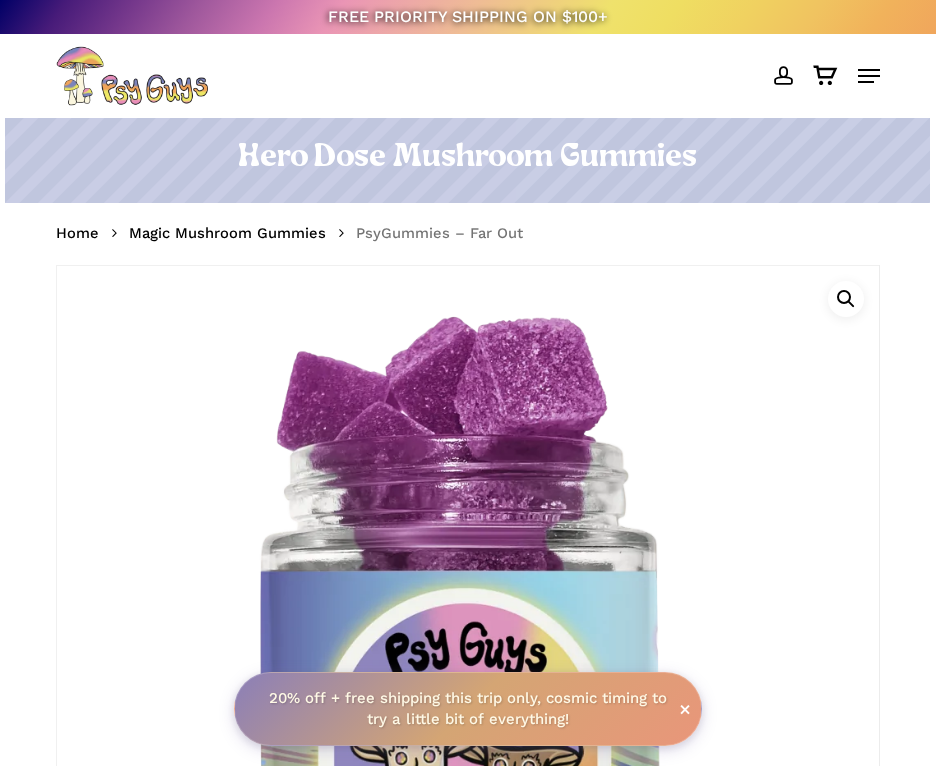 click at bounding box center (782, 76) 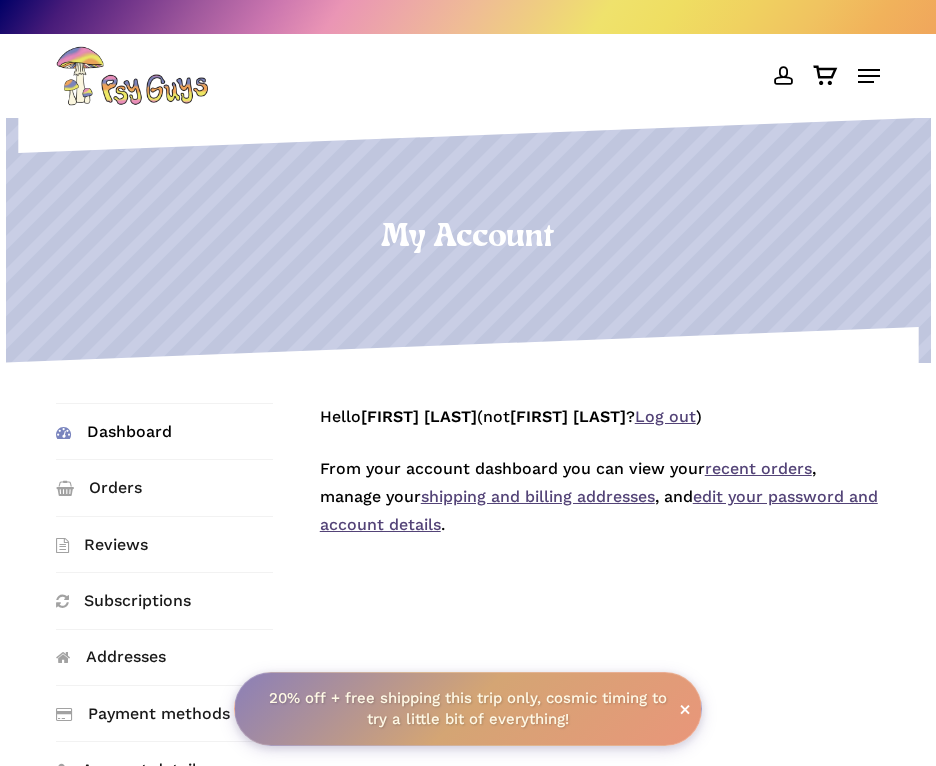 scroll, scrollTop: 0, scrollLeft: 0, axis: both 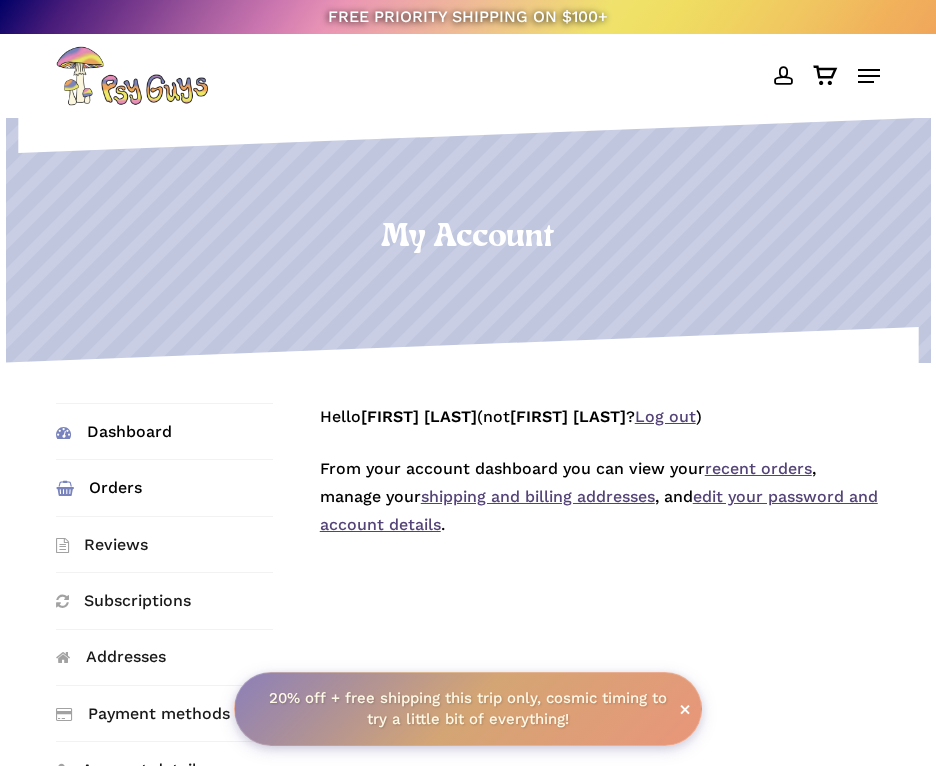 click on "Orders" at bounding box center (164, 487) 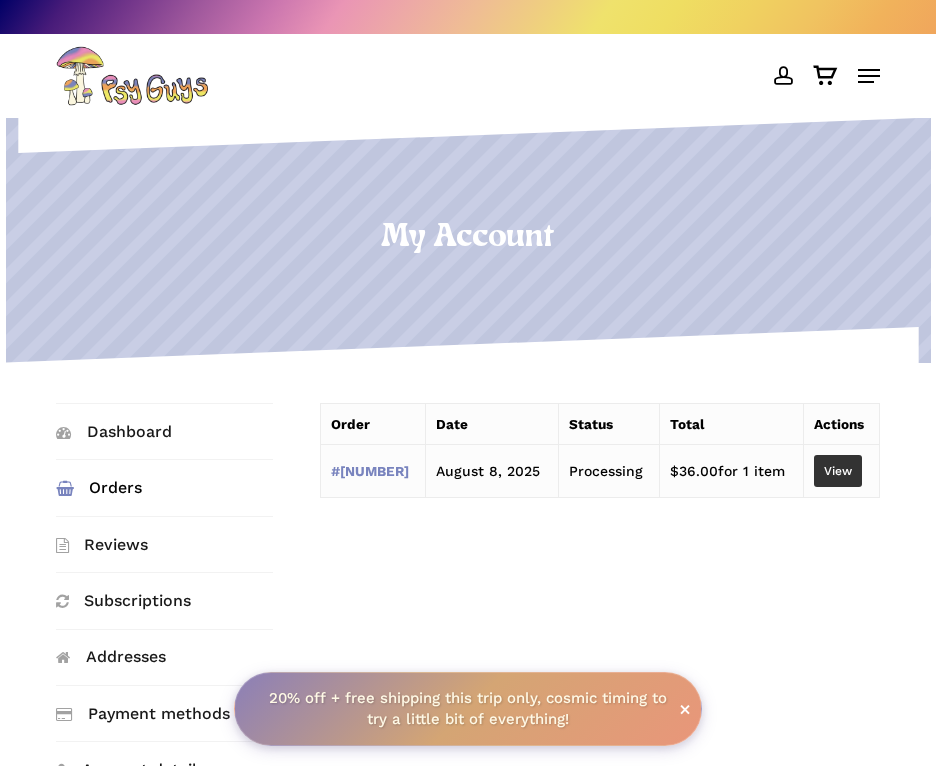 scroll, scrollTop: 0, scrollLeft: 0, axis: both 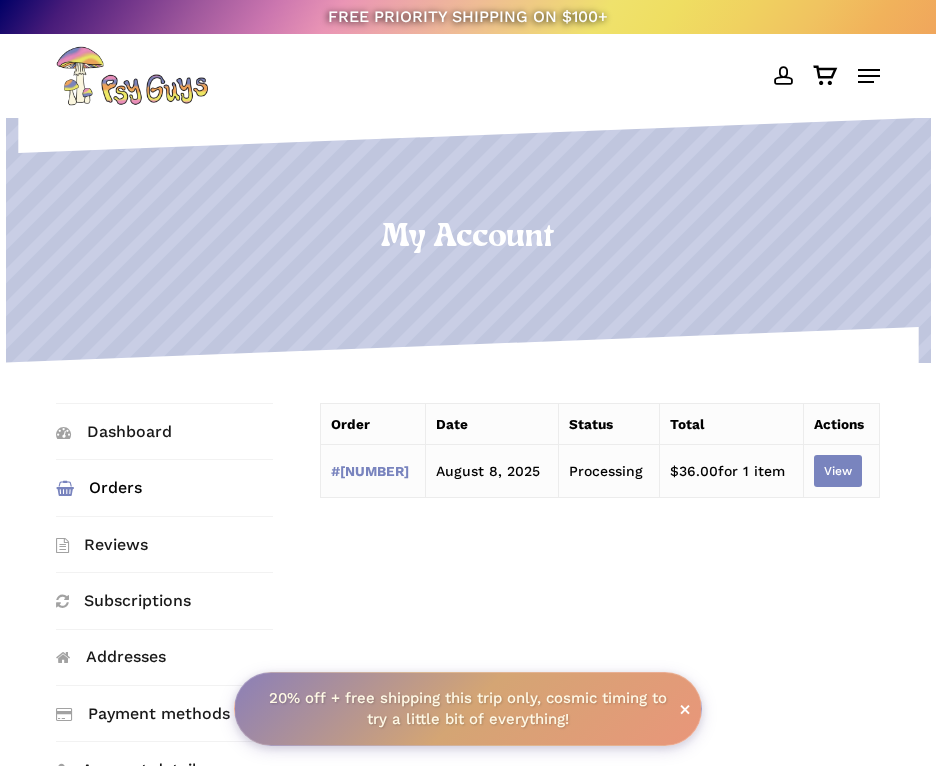 click on "View" at bounding box center [838, 471] 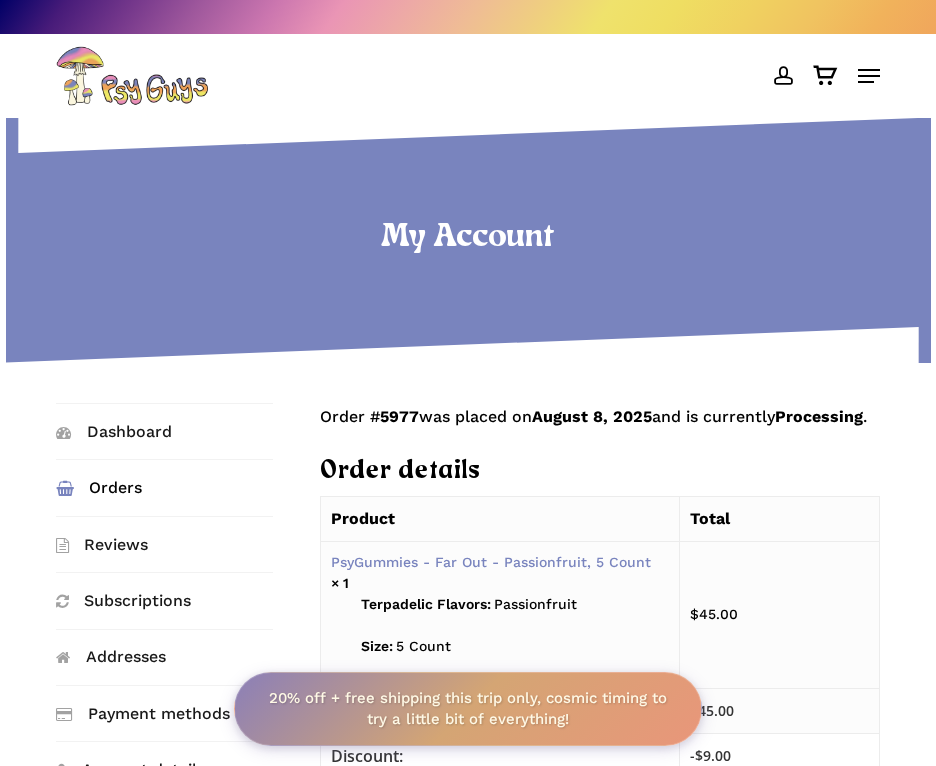 scroll, scrollTop: 0, scrollLeft: 0, axis: both 